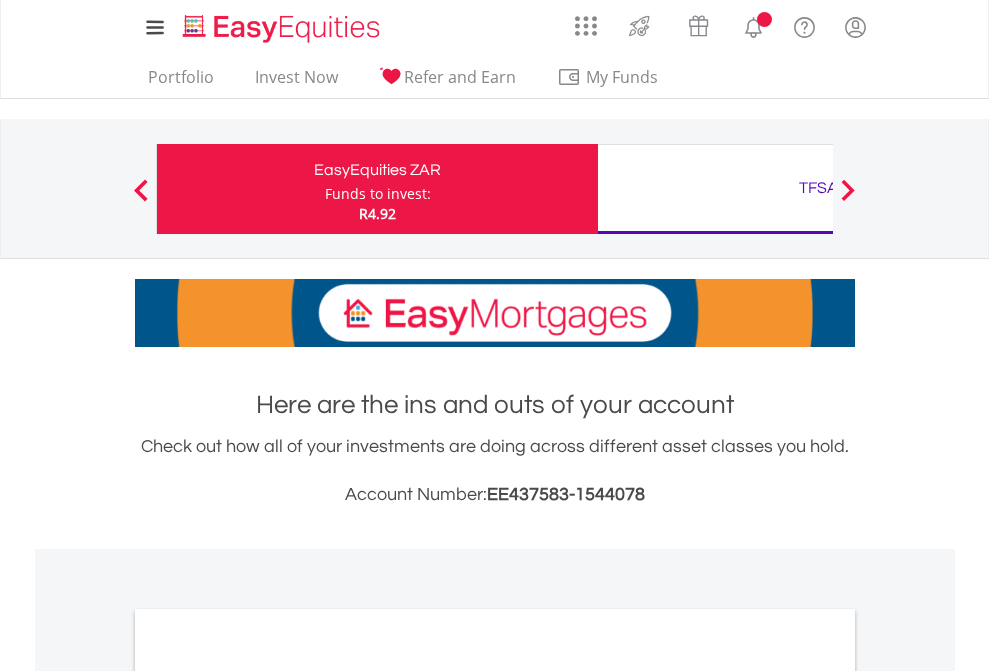 scroll, scrollTop: 0, scrollLeft: 0, axis: both 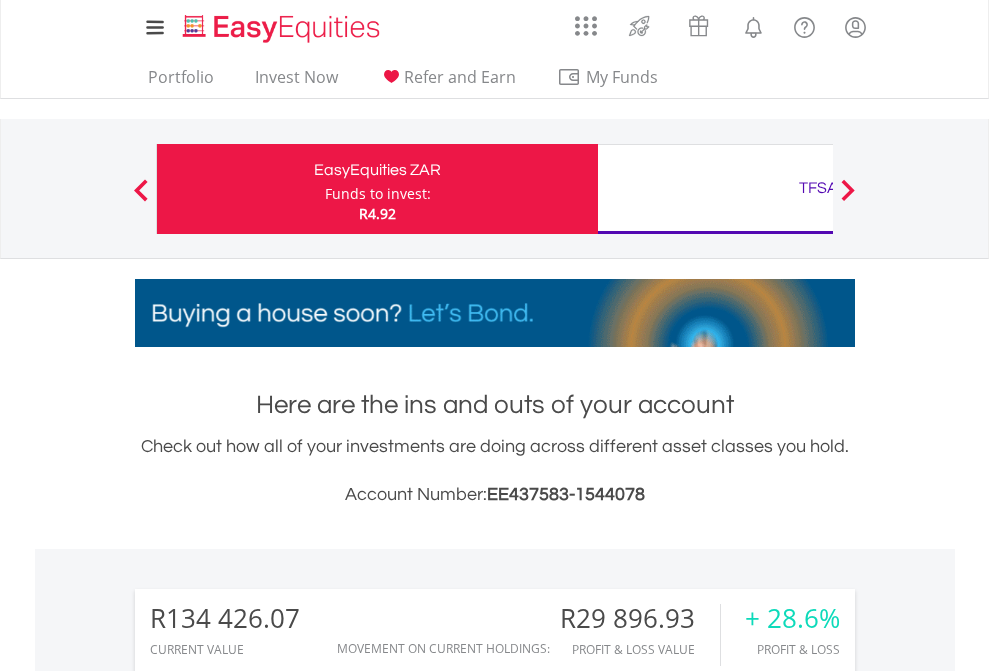 click on "Funds to invest:" at bounding box center [378, 194] 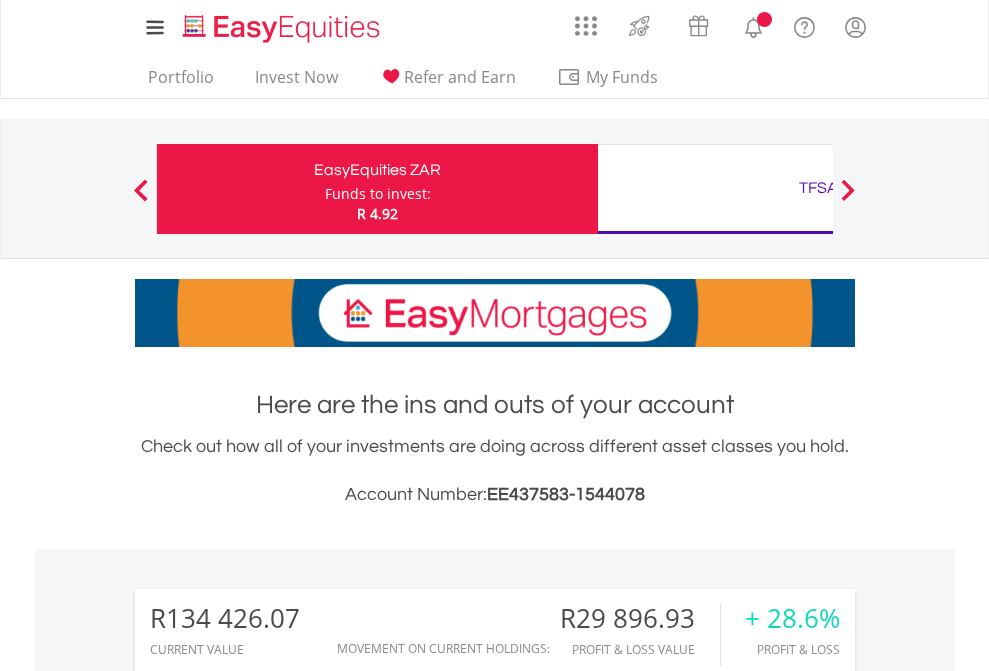 scroll, scrollTop: 0, scrollLeft: 0, axis: both 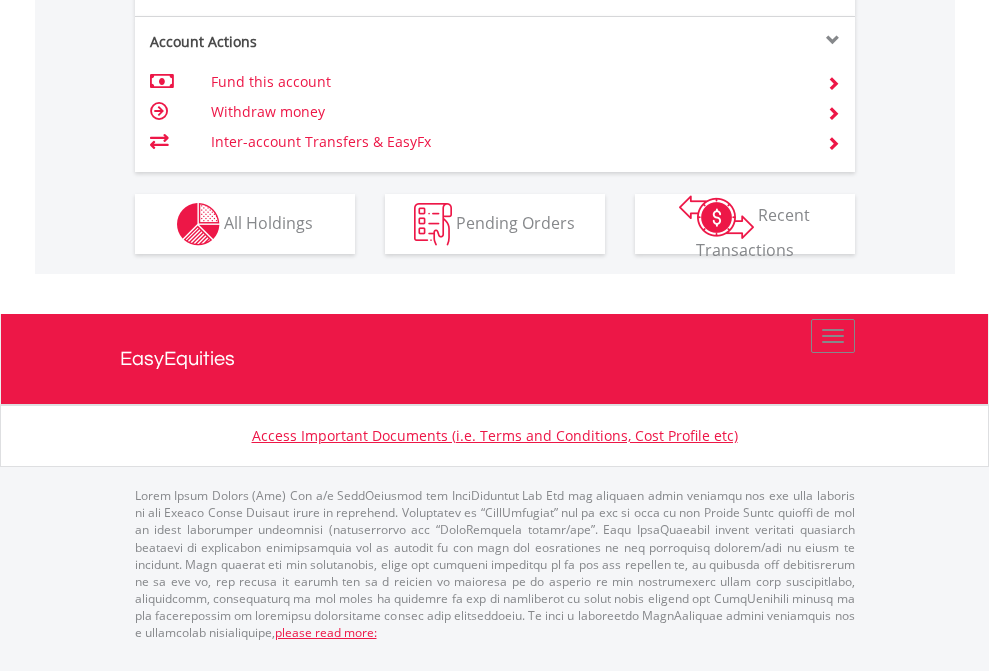 click on "Investment types" at bounding box center [706, -337] 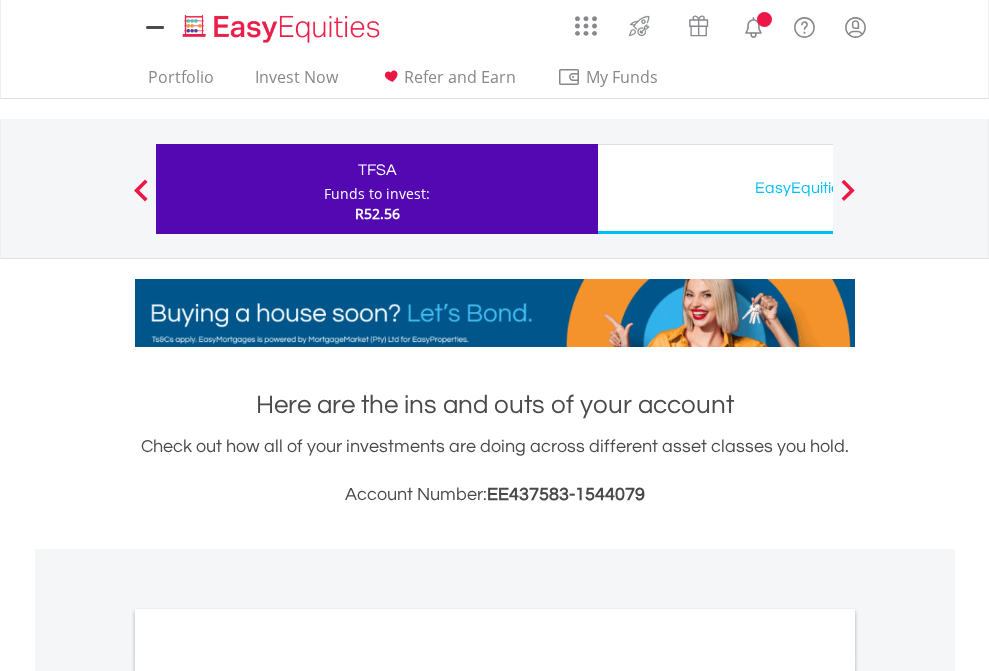 scroll, scrollTop: 0, scrollLeft: 0, axis: both 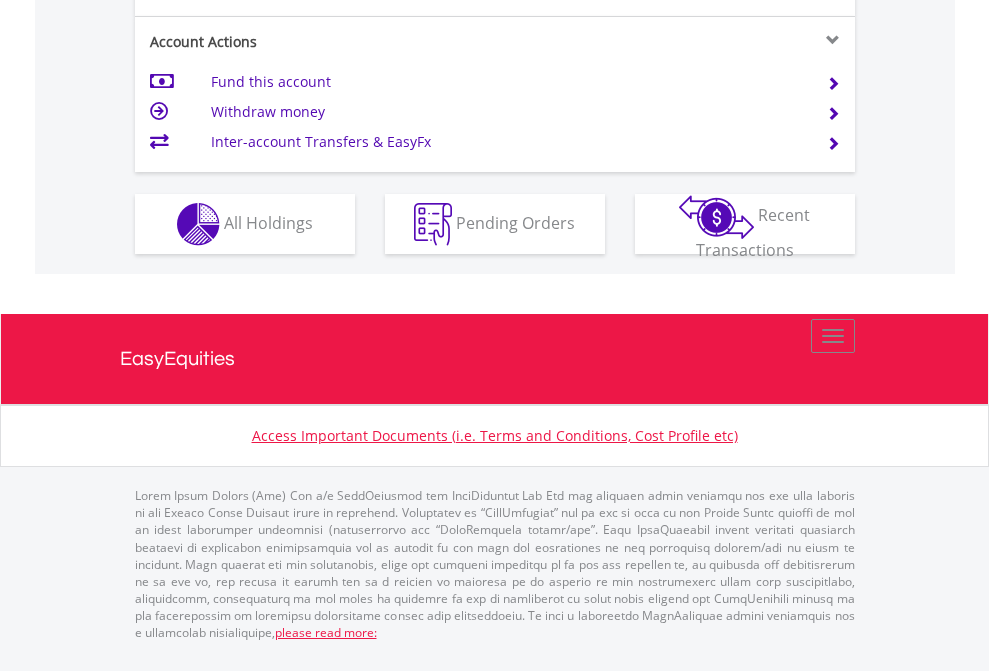 click on "Investment types" at bounding box center [706, -337] 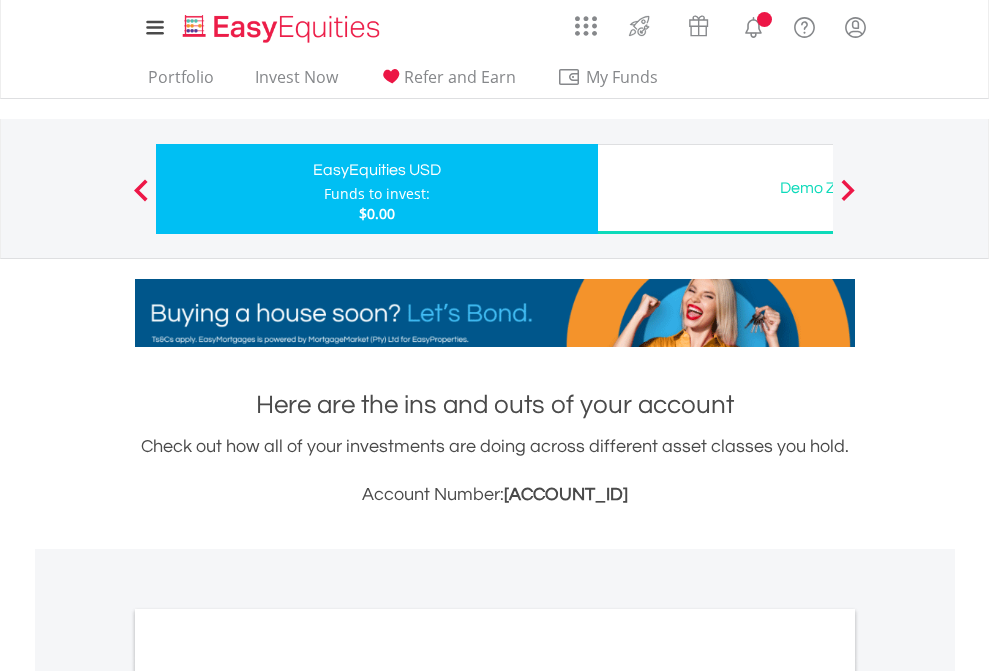 scroll, scrollTop: 0, scrollLeft: 0, axis: both 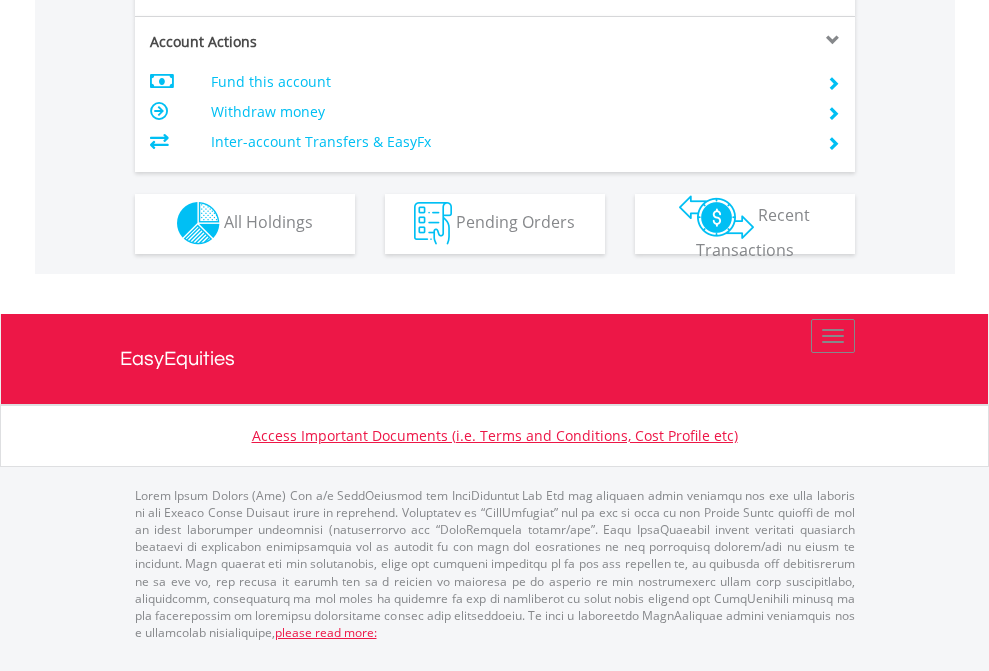 click on "Investment types" at bounding box center [706, -353] 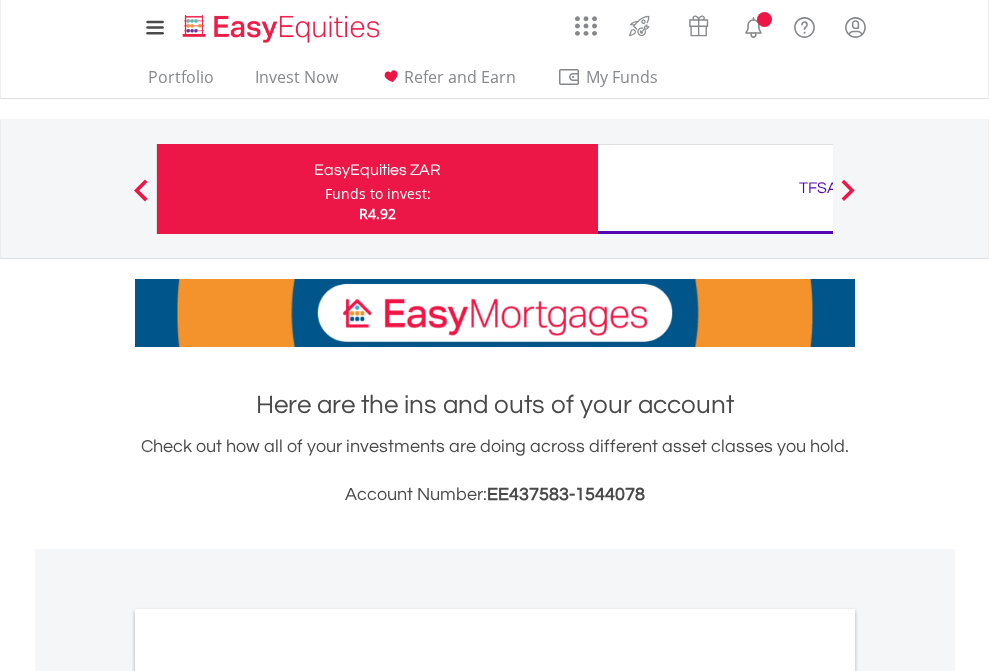 scroll, scrollTop: 0, scrollLeft: 0, axis: both 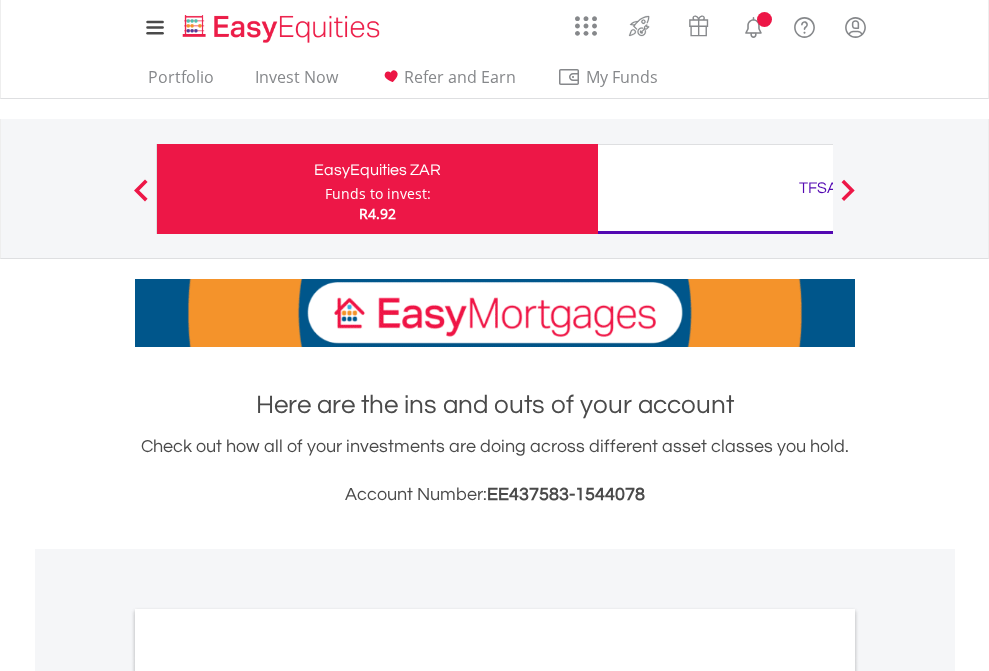 click on "All Holdings" at bounding box center (268, 1096) 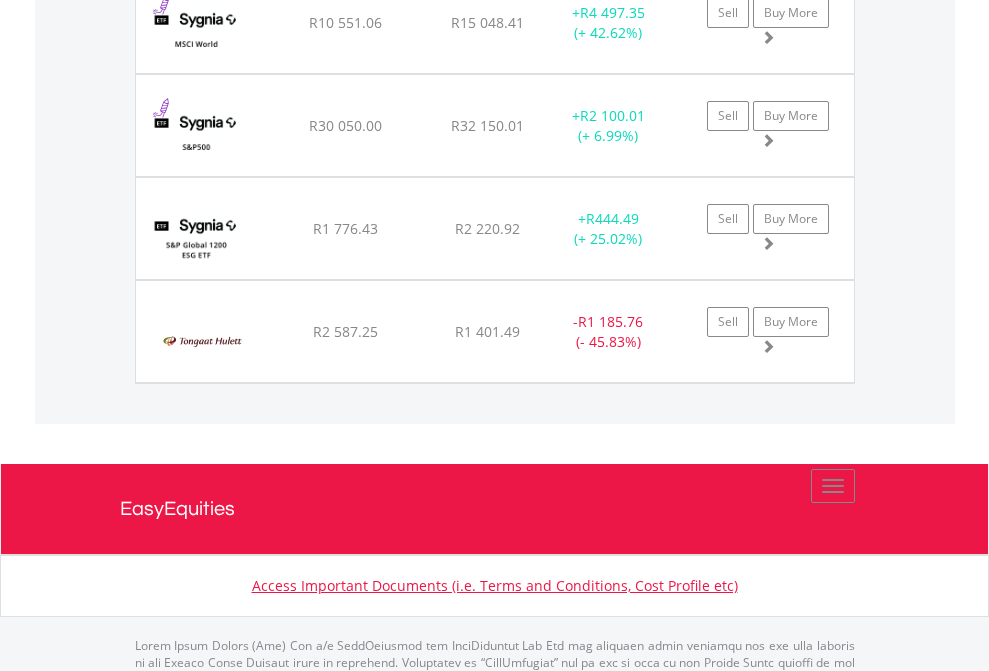 scroll, scrollTop: 2385, scrollLeft: 0, axis: vertical 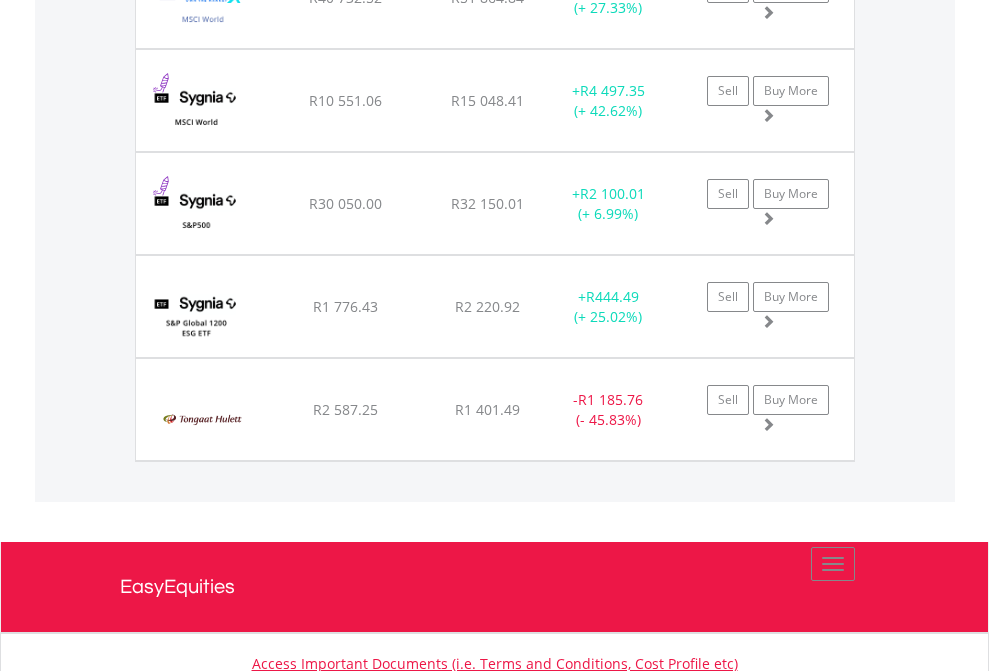 click on "TFSA" at bounding box center [818, -2197] 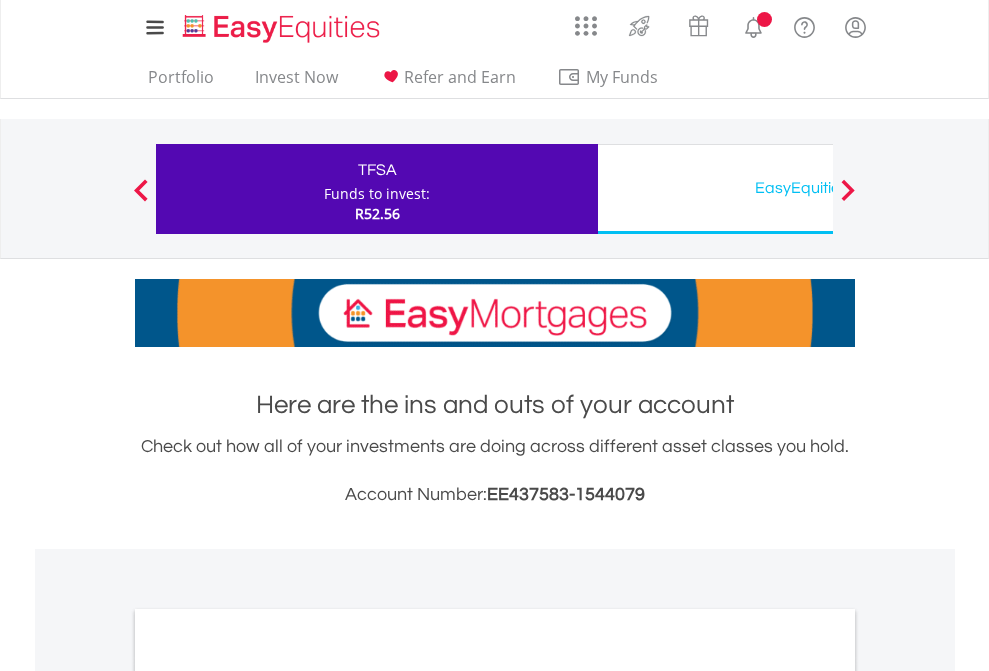 scroll, scrollTop: 0, scrollLeft: 0, axis: both 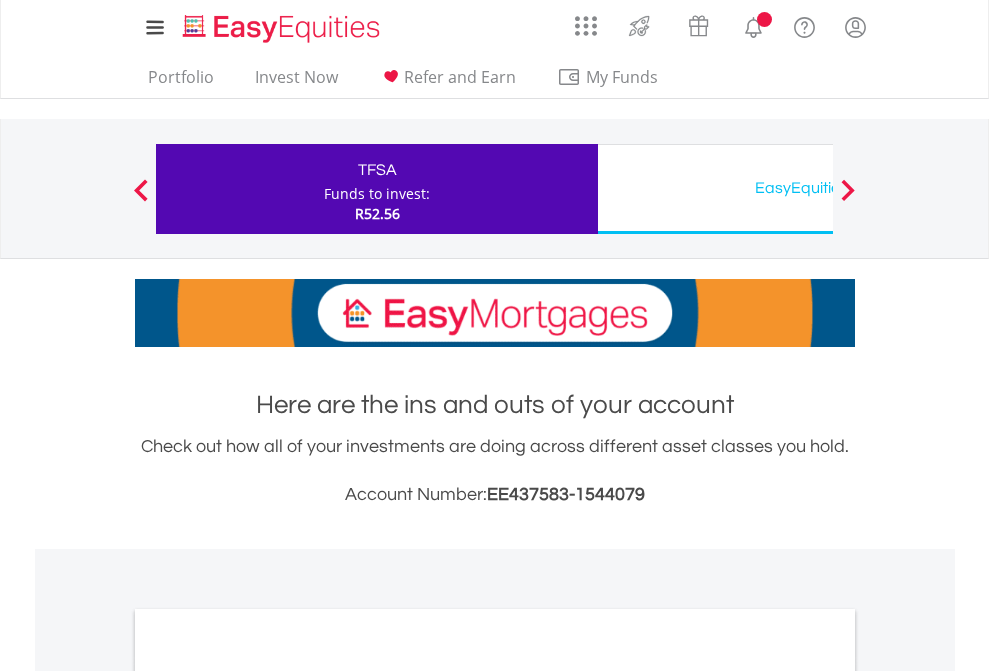 click on "All Holdings" at bounding box center (268, 1096) 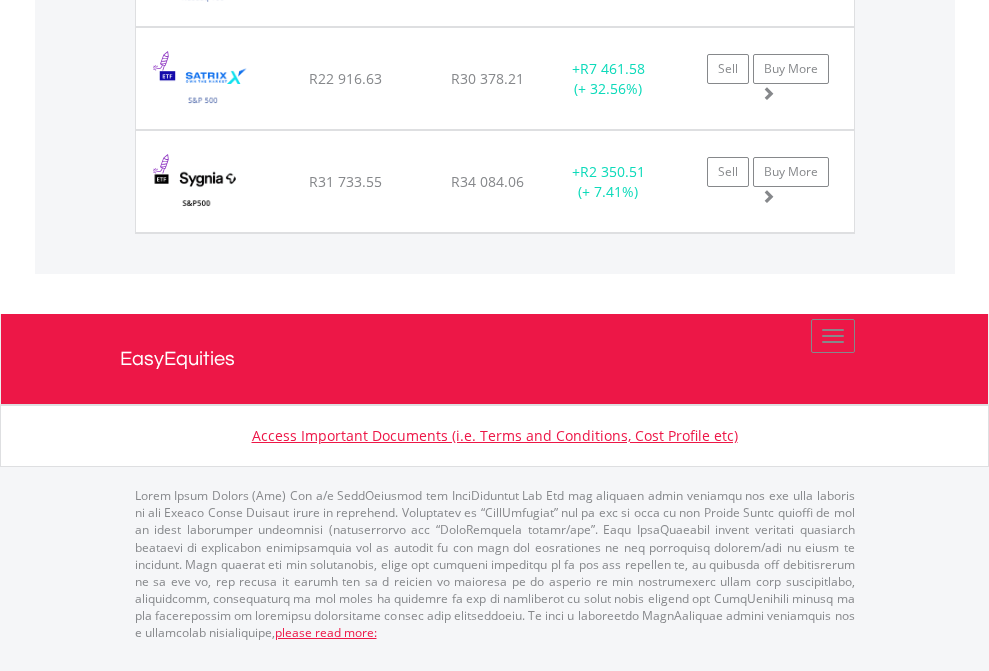 scroll, scrollTop: 2305, scrollLeft: 0, axis: vertical 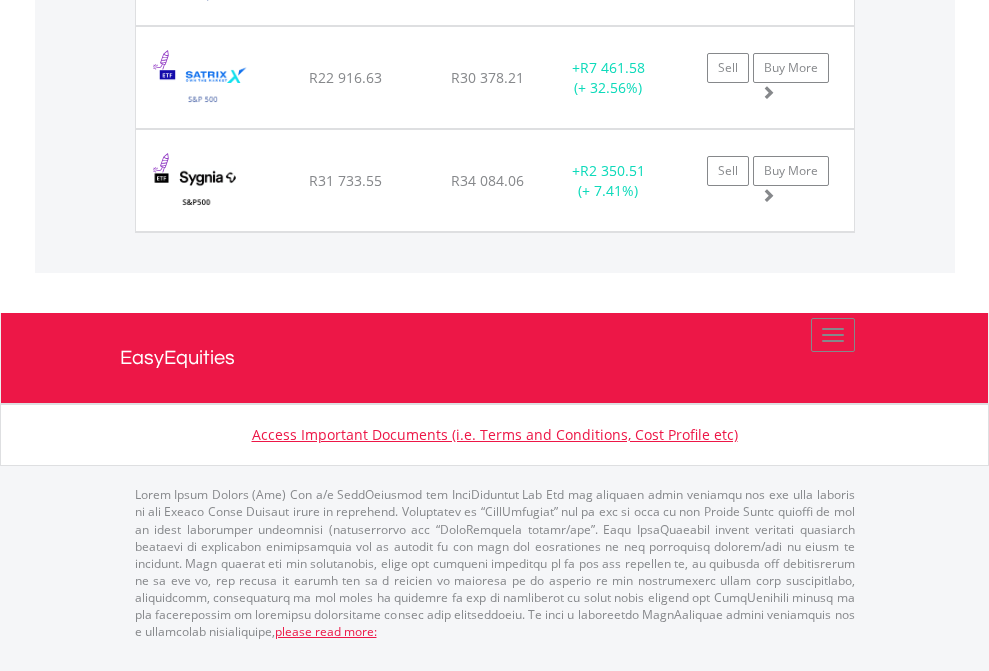 click on "EasyEquities USD" at bounding box center [818, -2037] 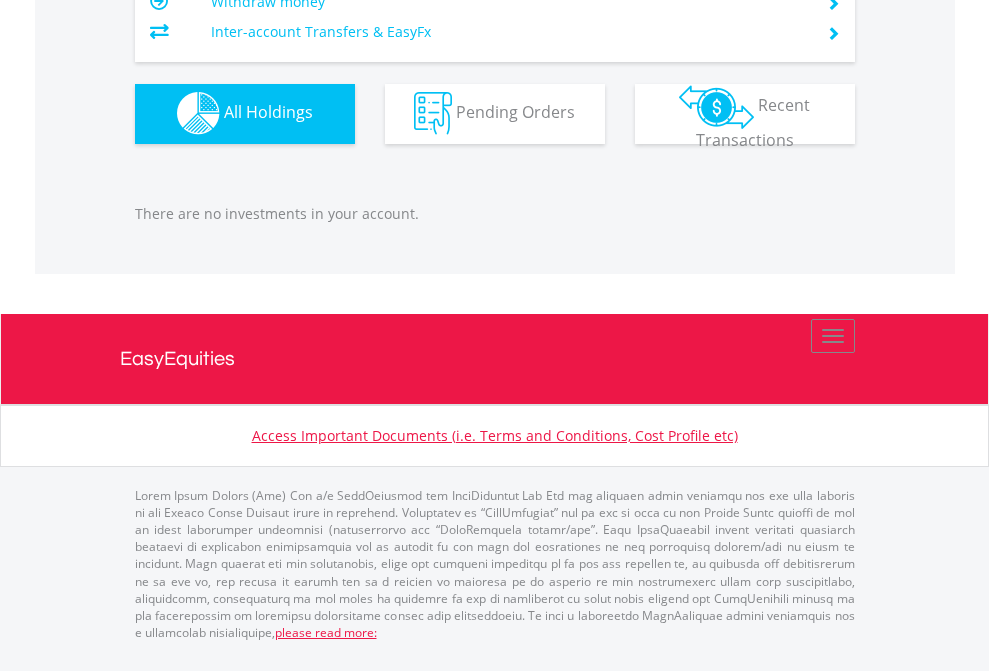 scroll, scrollTop: 1980, scrollLeft: 0, axis: vertical 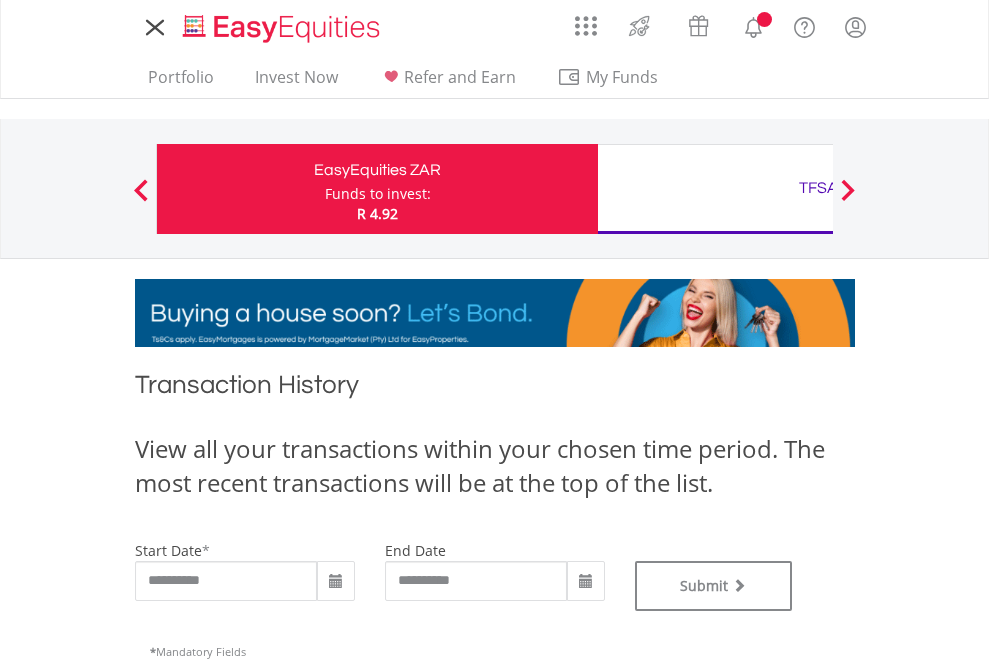 type on "**********" 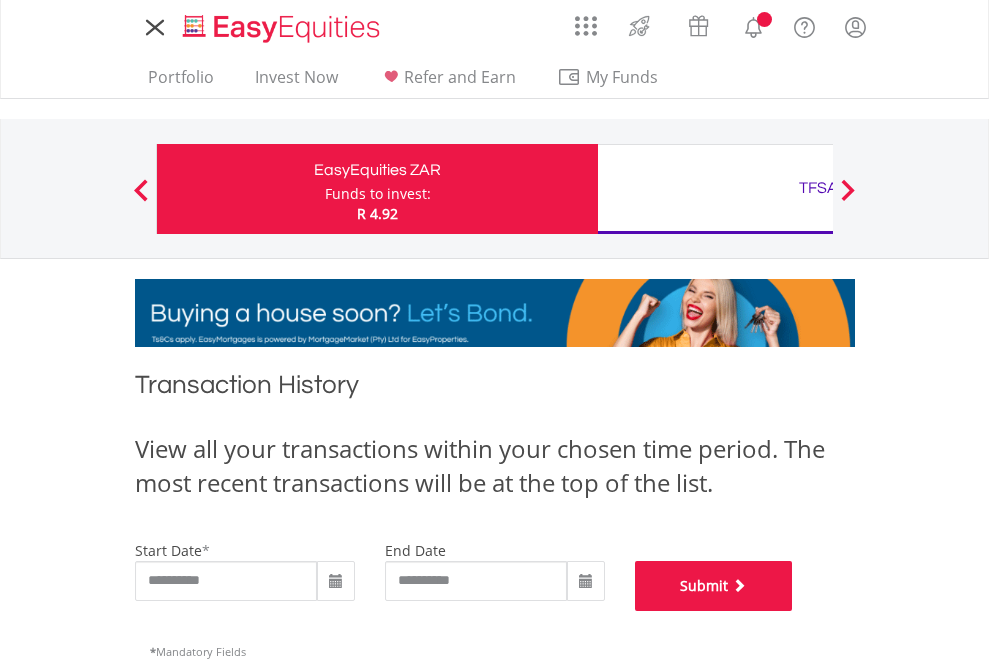 click on "Submit" at bounding box center (714, 586) 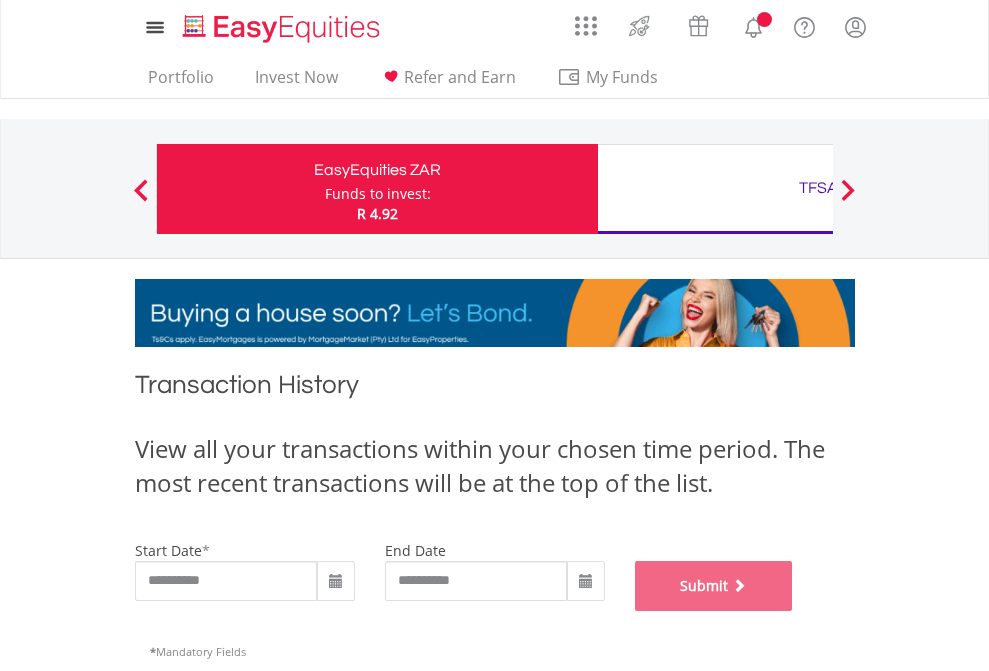 scroll, scrollTop: 811, scrollLeft: 0, axis: vertical 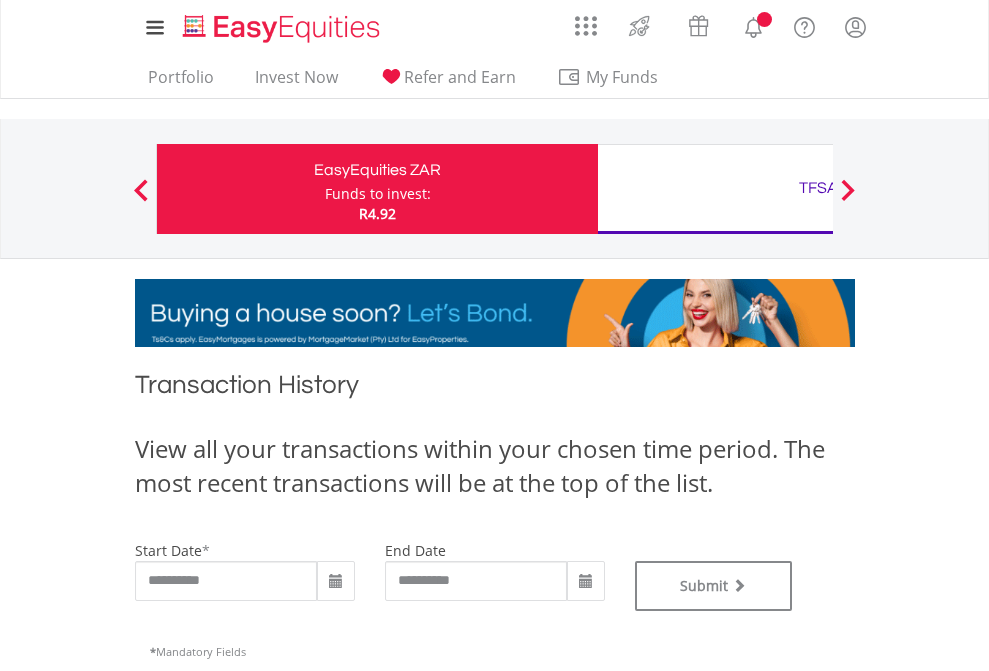 click on "TFSA" at bounding box center (818, 188) 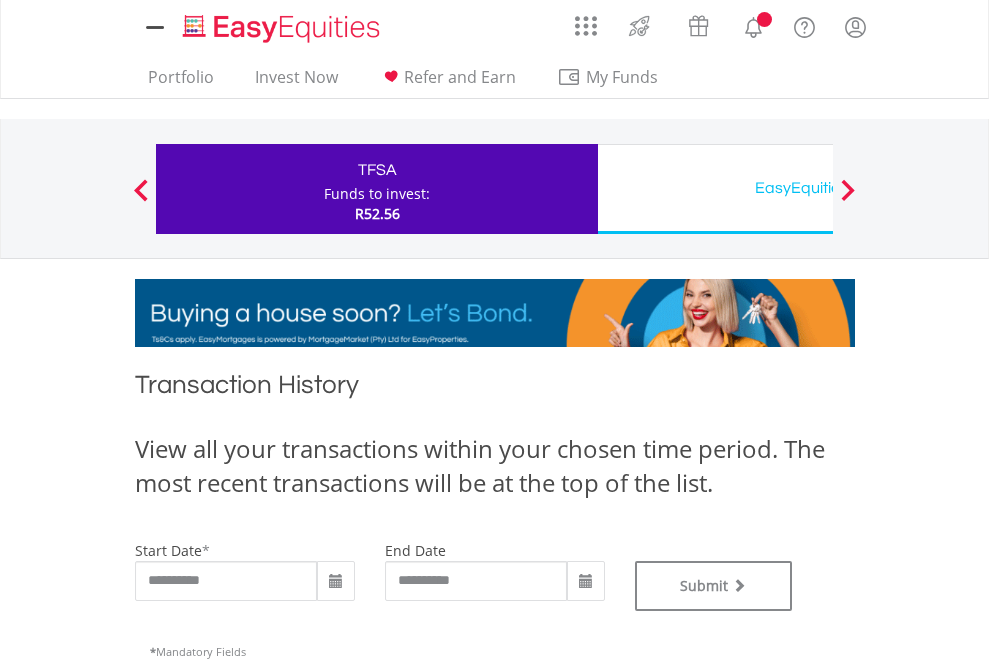 scroll, scrollTop: 0, scrollLeft: 0, axis: both 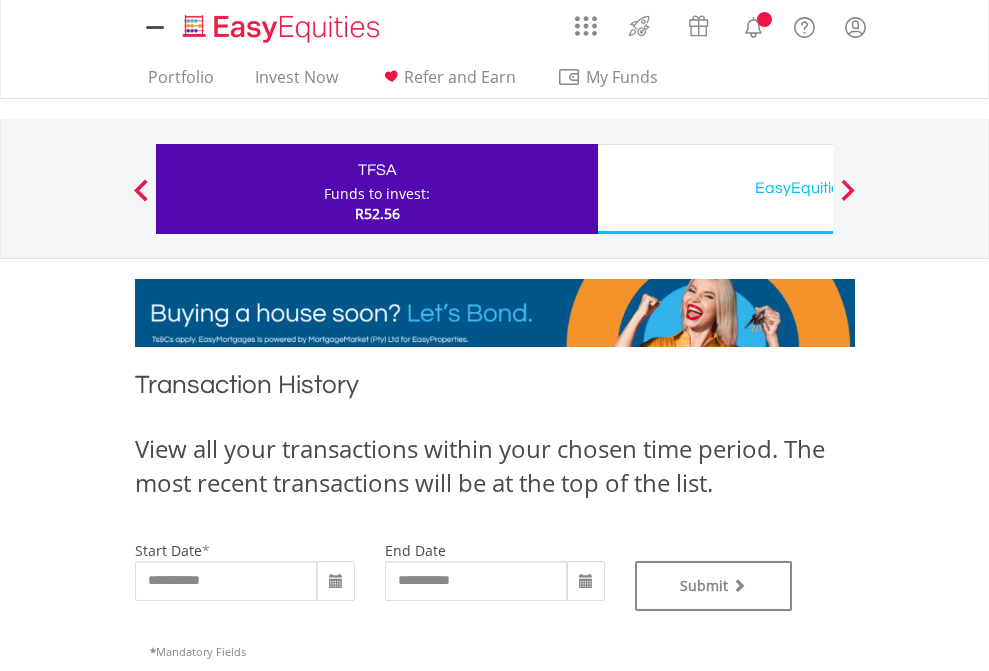 type on "**********" 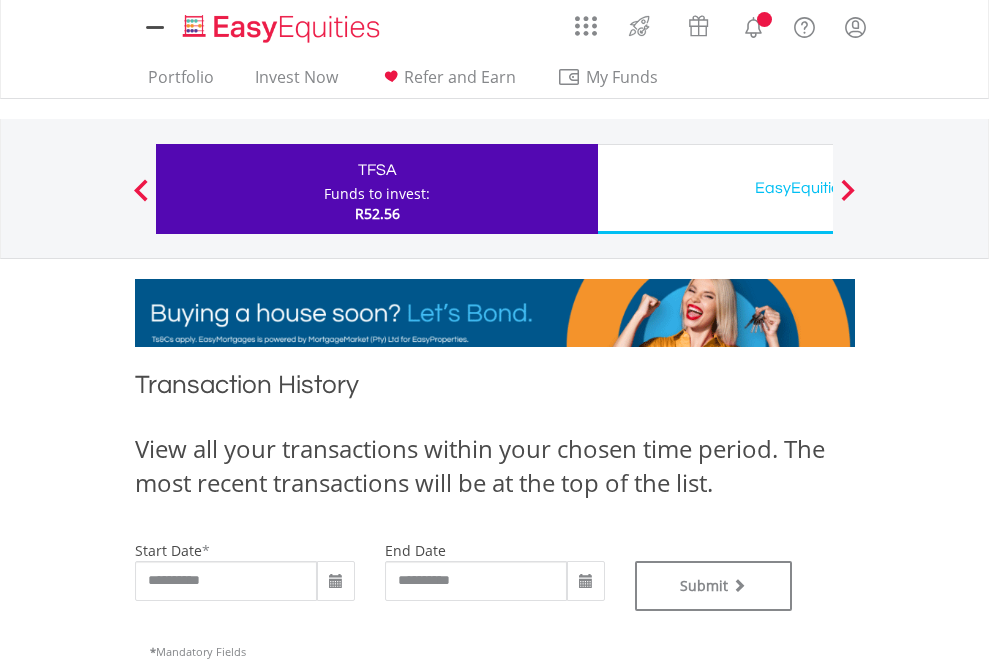type on "**********" 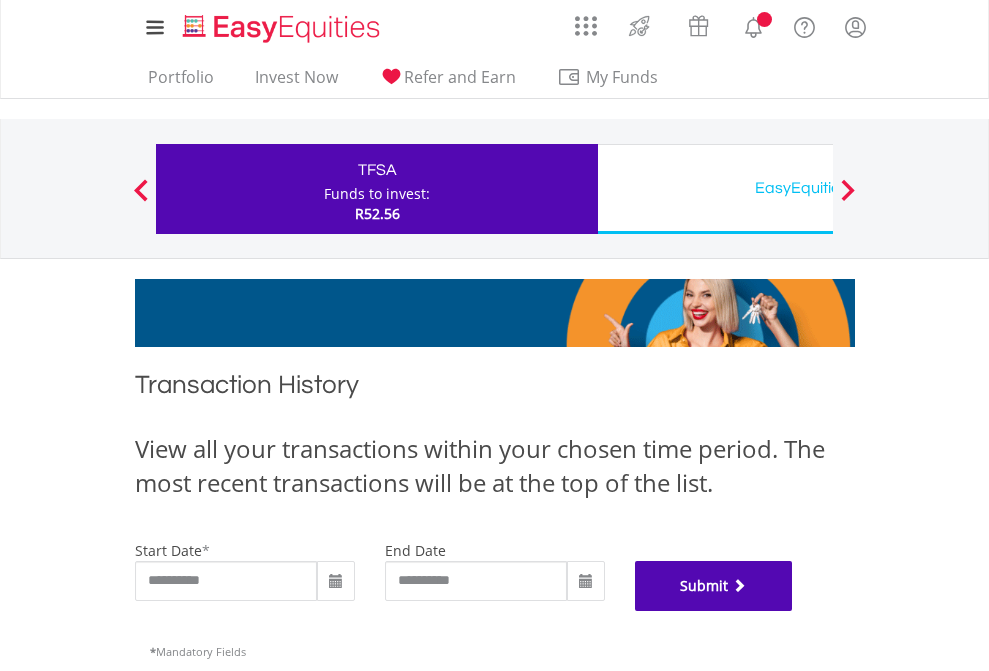 click on "Submit" at bounding box center (714, 586) 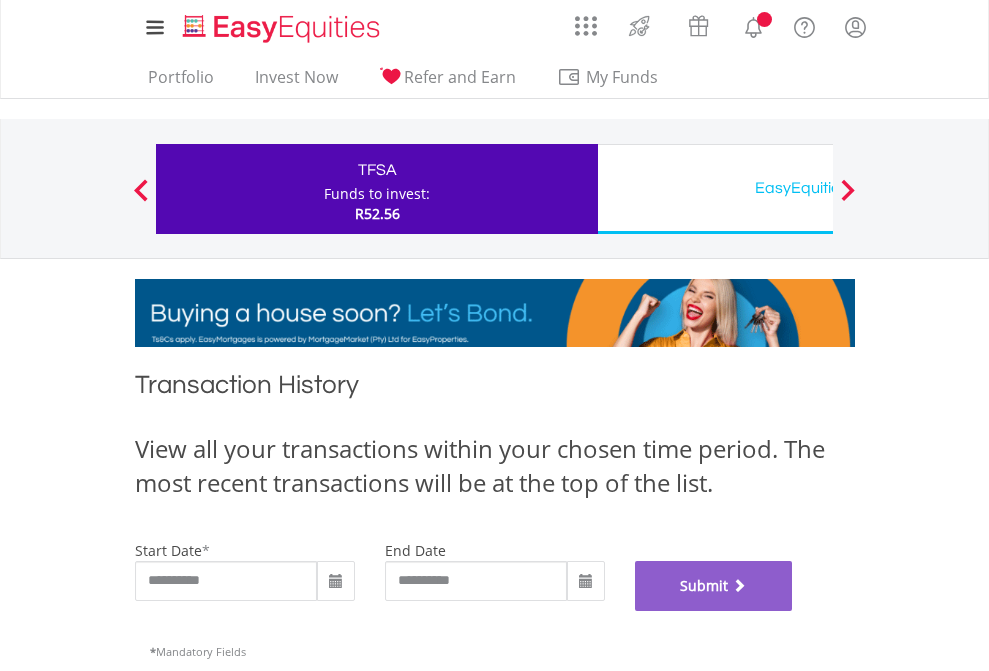 scroll, scrollTop: 811, scrollLeft: 0, axis: vertical 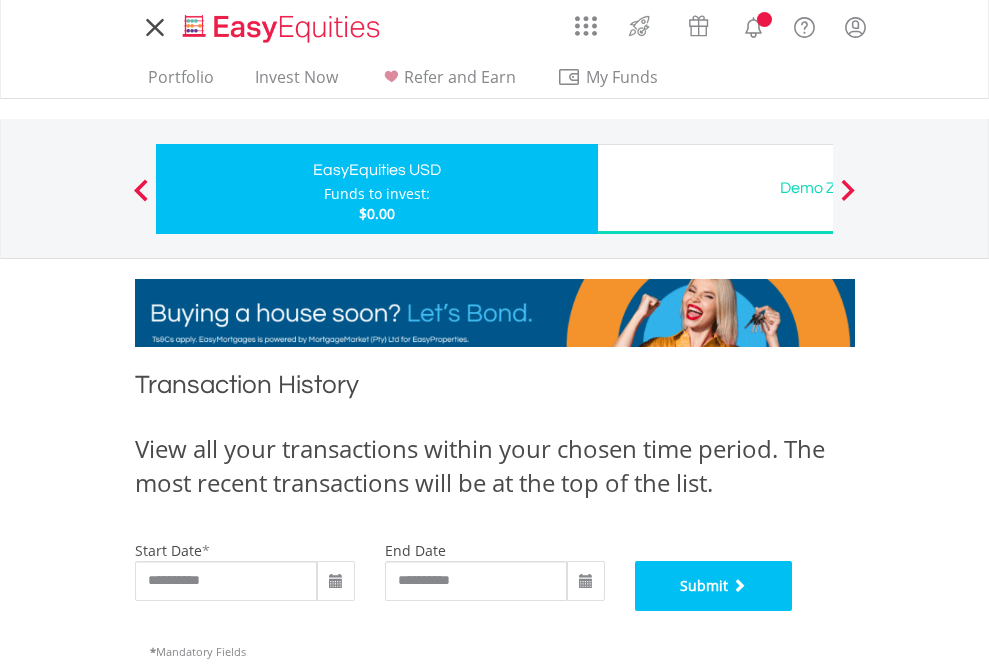 click on "Submit" at bounding box center [714, 586] 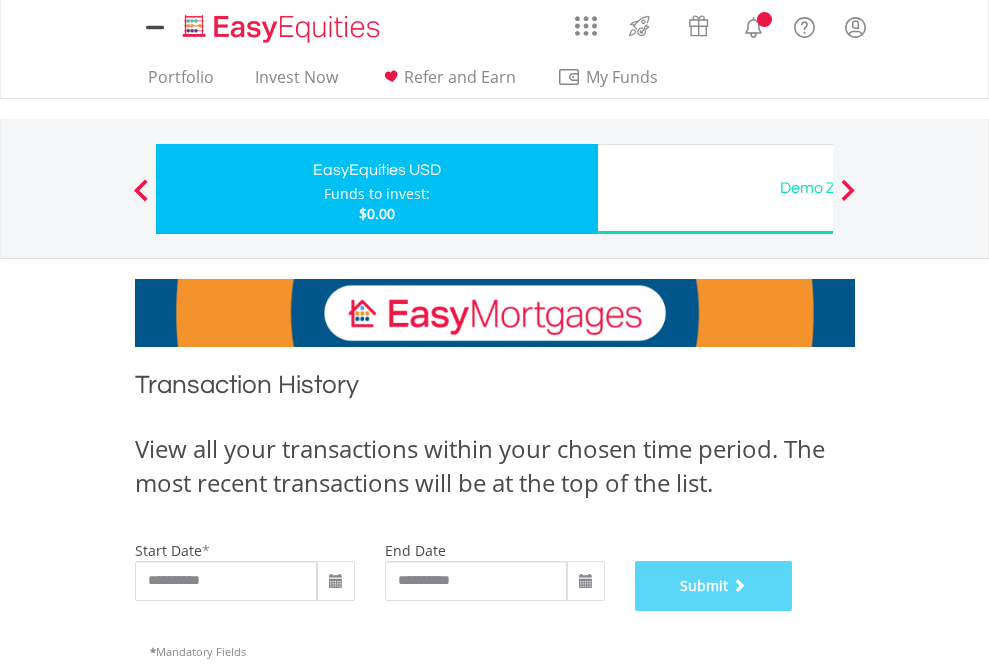 scroll, scrollTop: 811, scrollLeft: 0, axis: vertical 